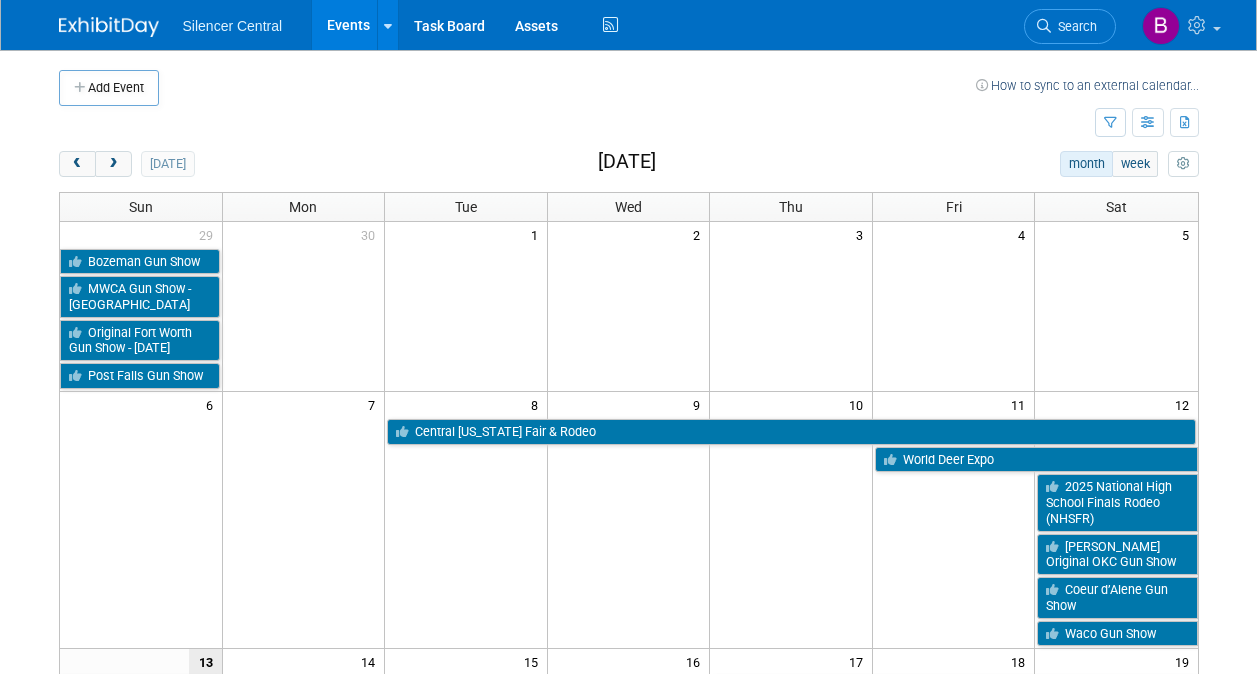 scroll, scrollTop: 0, scrollLeft: 0, axis: both 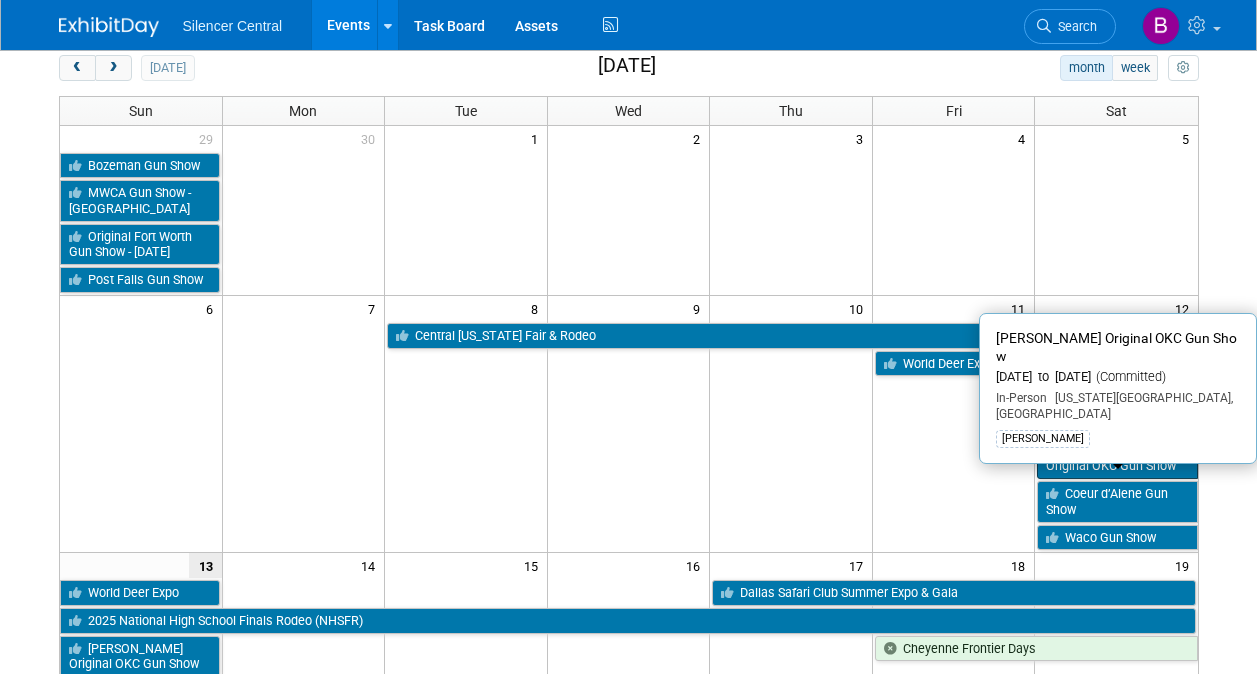click on "[PERSON_NAME] Original OKC Gun Show" at bounding box center [1117, 458] 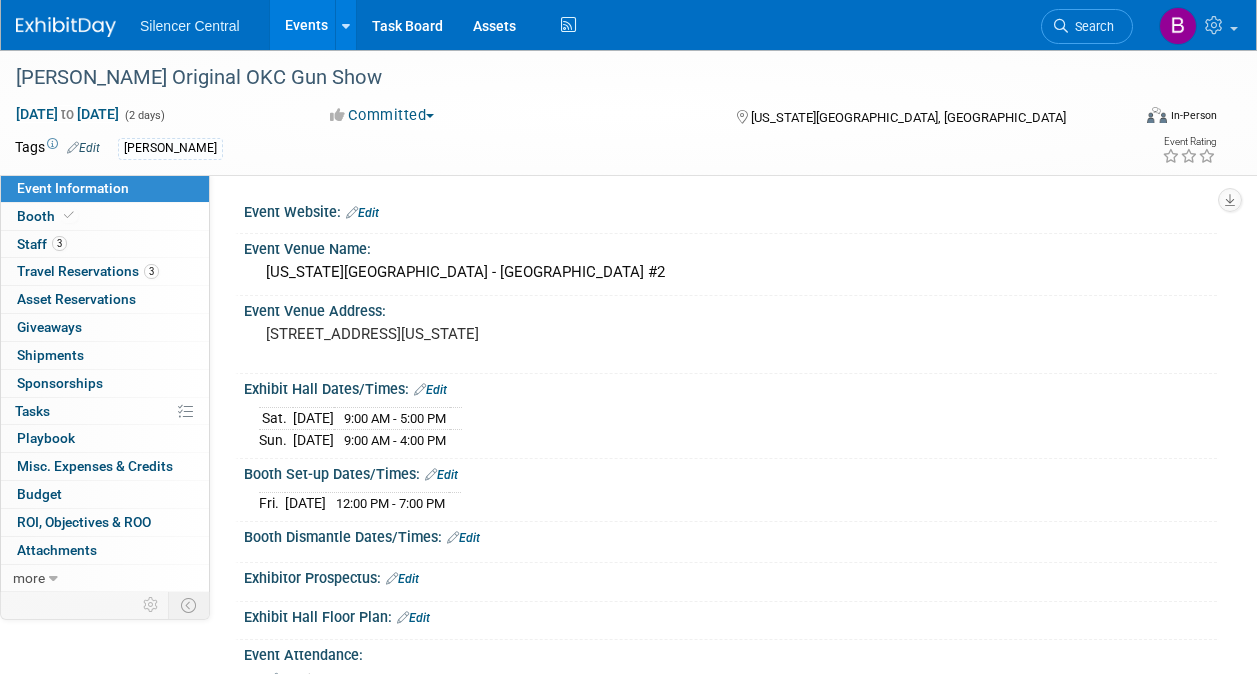 scroll, scrollTop: 0, scrollLeft: 0, axis: both 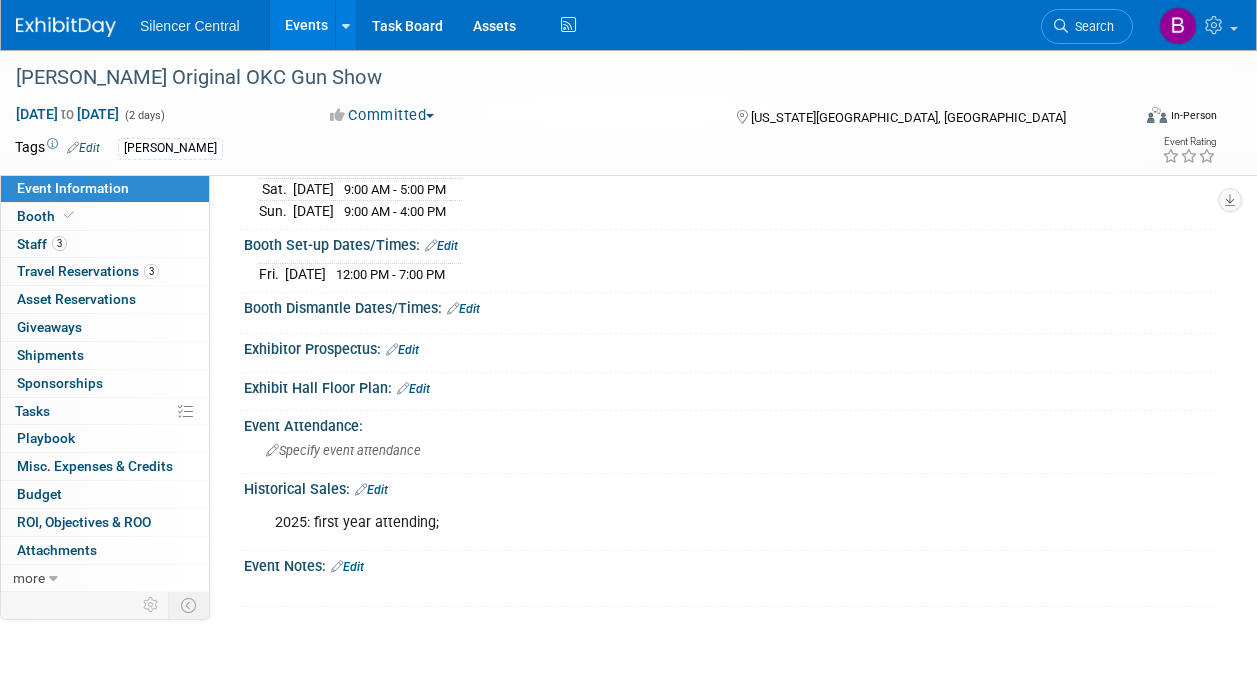 click on "Edit" at bounding box center [371, 490] 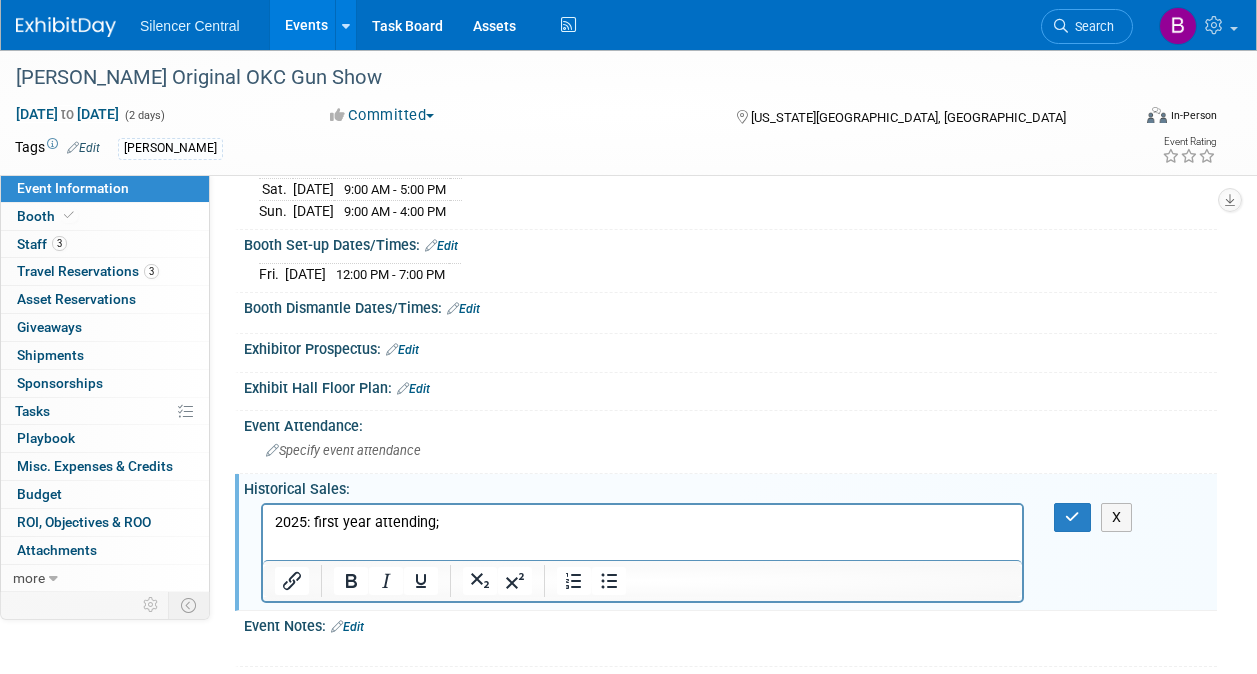 scroll, scrollTop: 0, scrollLeft: 0, axis: both 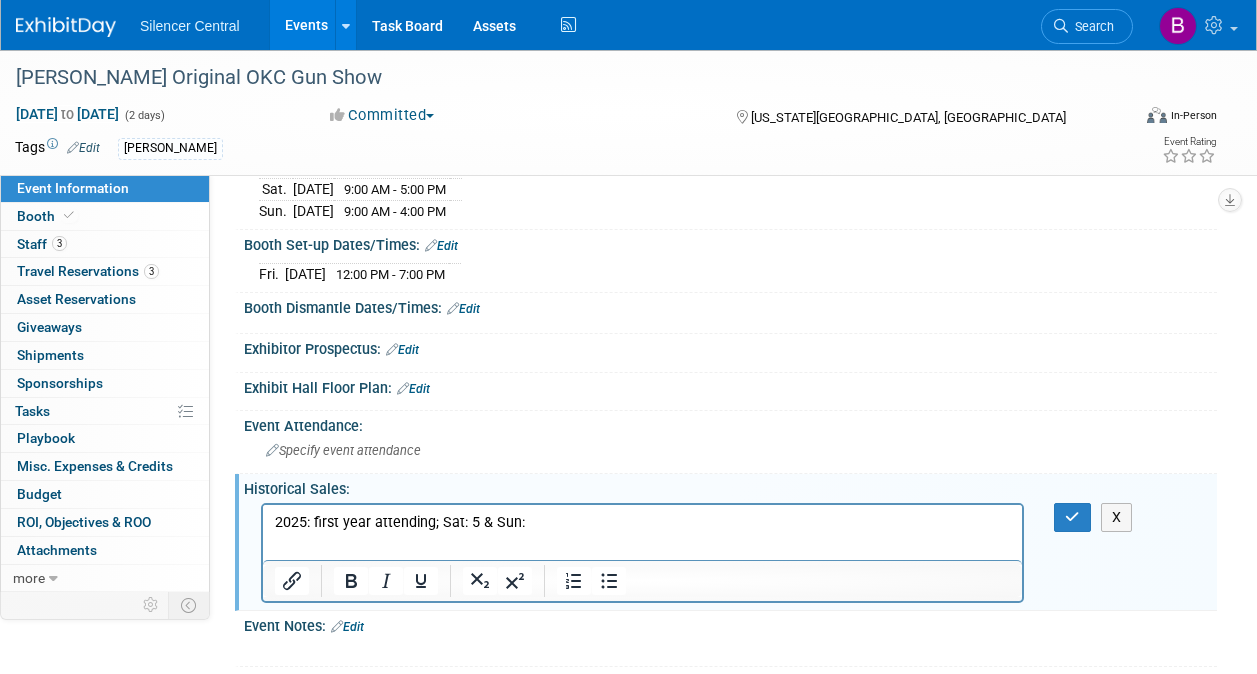 click on "2025: first year attending; Sat: 5 & Sun:" at bounding box center (643, 522) 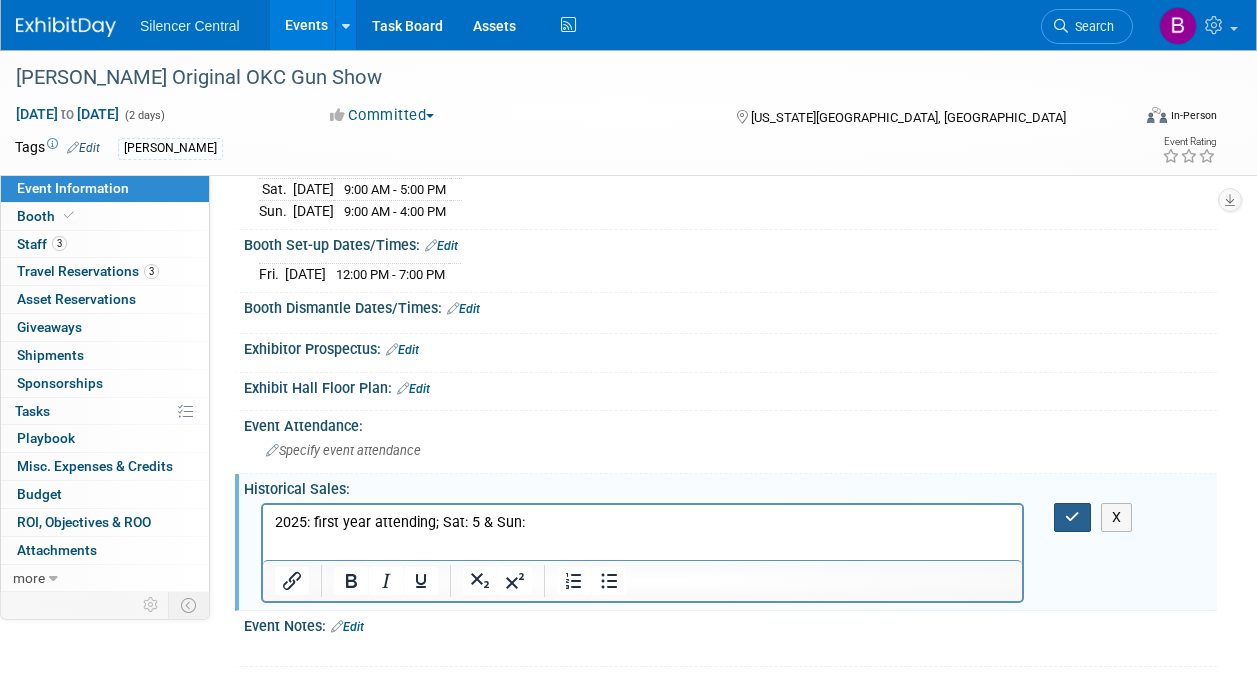 click at bounding box center (1072, 517) 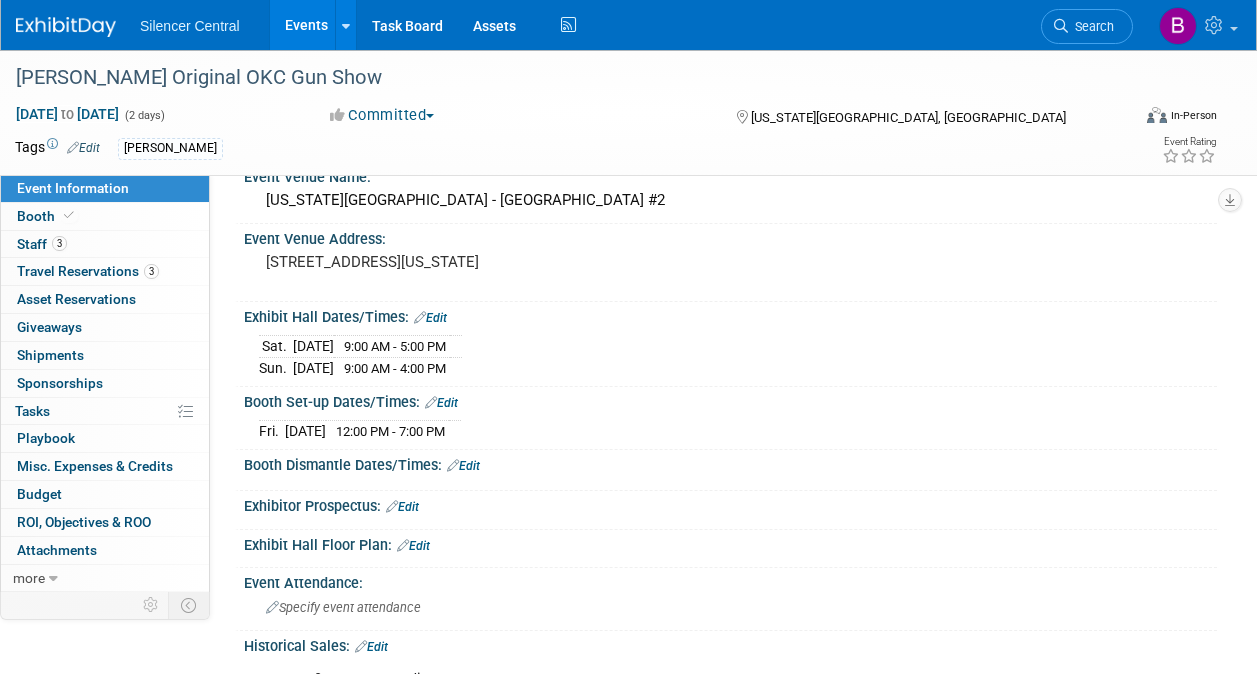 scroll, scrollTop: 0, scrollLeft: 0, axis: both 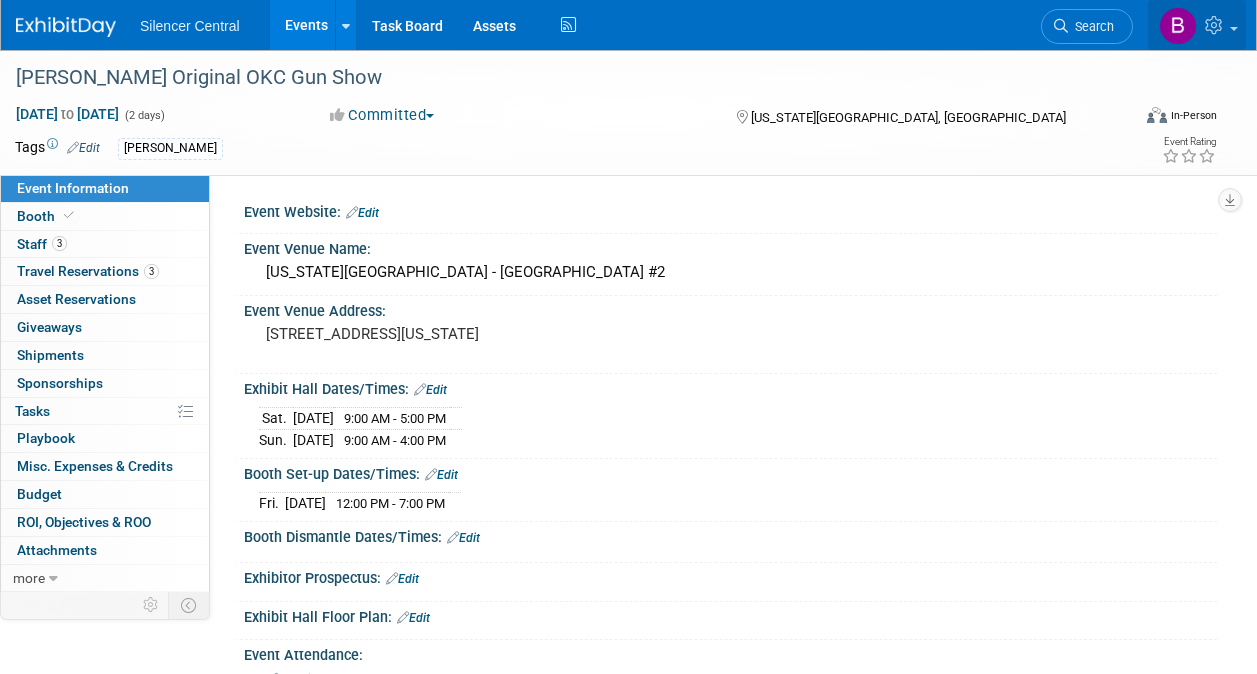 click at bounding box center [1216, 25] 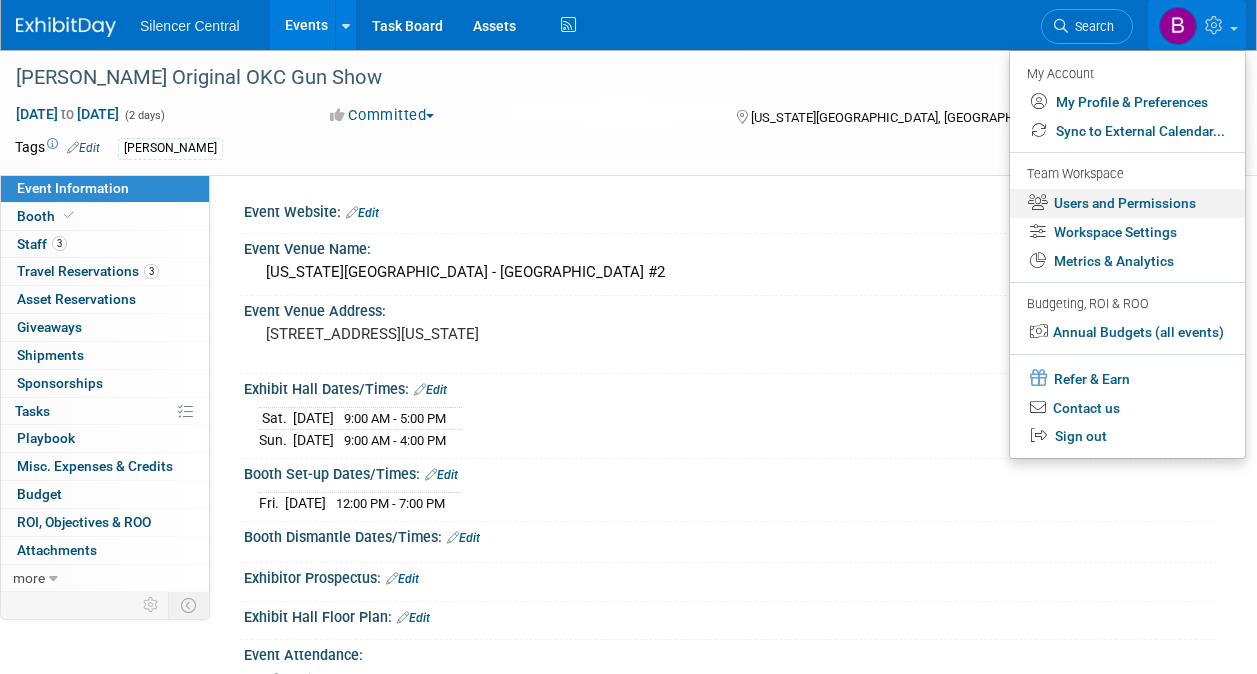 click on "Users and Permissions" at bounding box center [1127, 203] 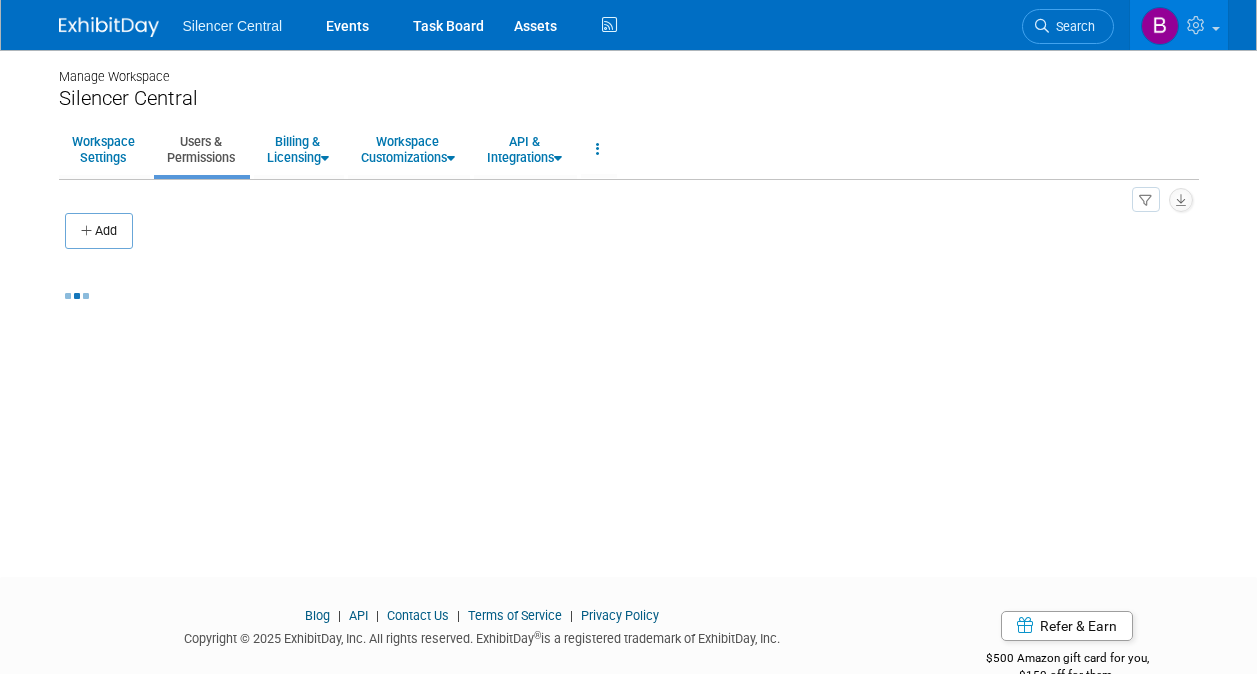 scroll, scrollTop: 0, scrollLeft: 0, axis: both 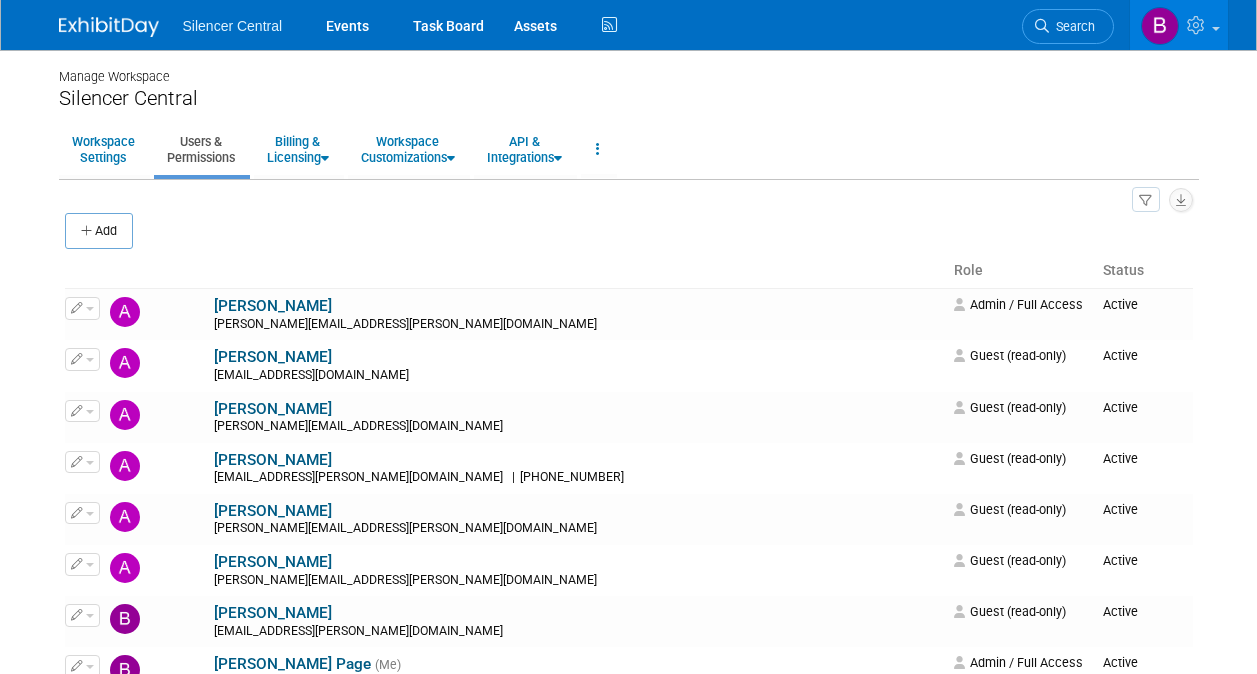 click at bounding box center [109, 27] 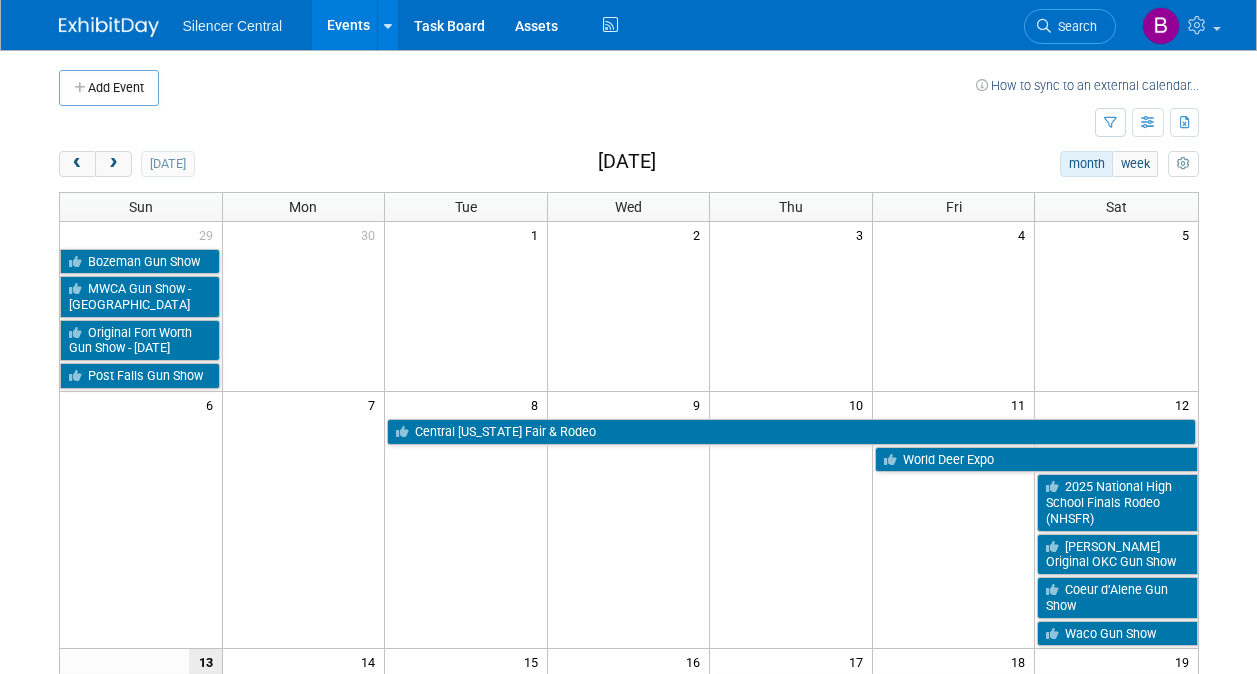 scroll, scrollTop: 0, scrollLeft: 0, axis: both 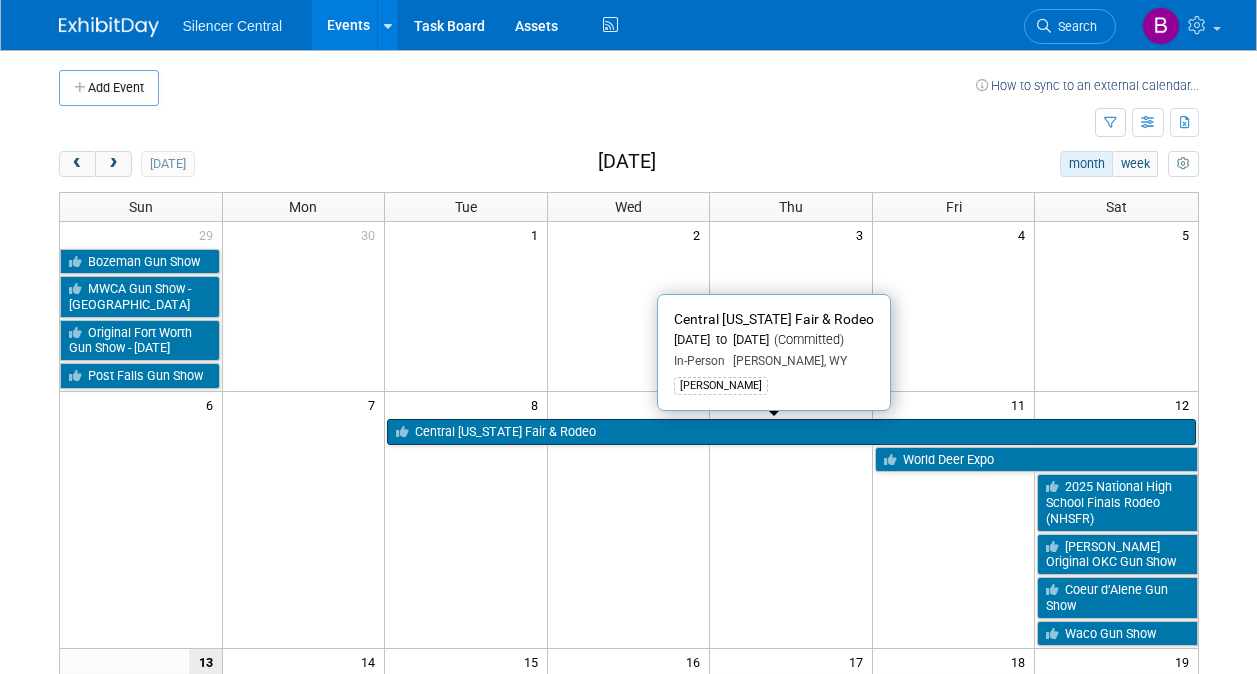 click on "Central [US_STATE] Fair & Rodeo" at bounding box center (791, 432) 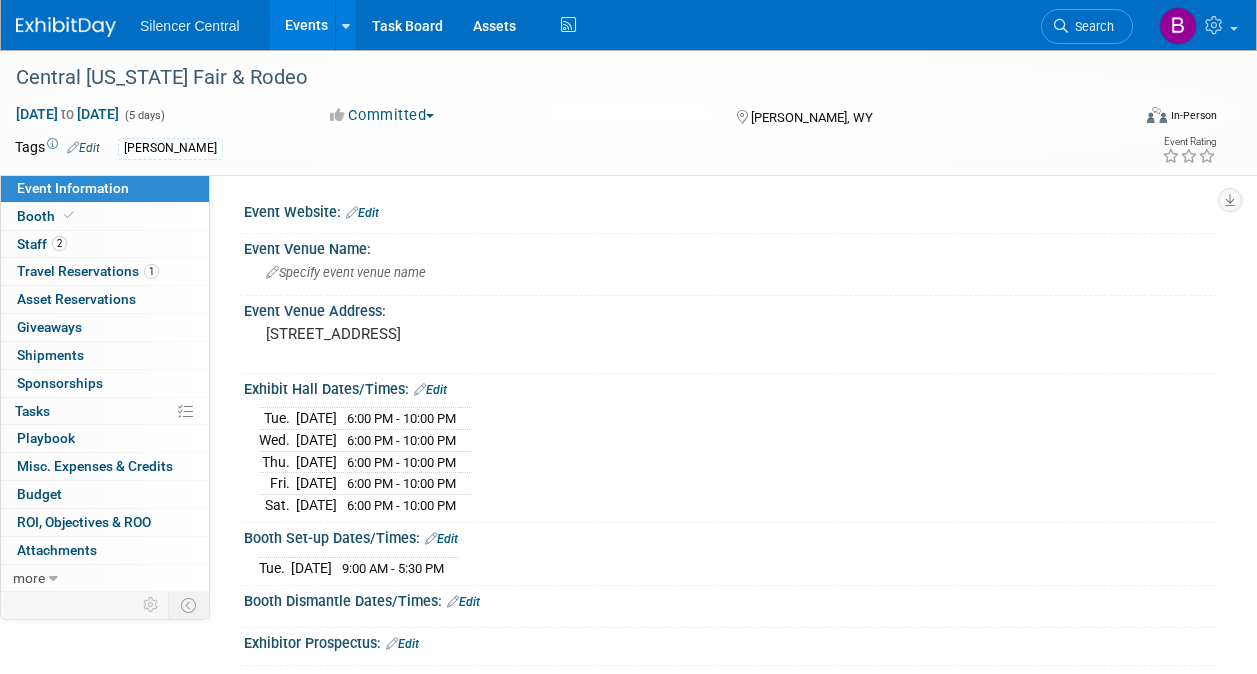 scroll, scrollTop: 0, scrollLeft: 0, axis: both 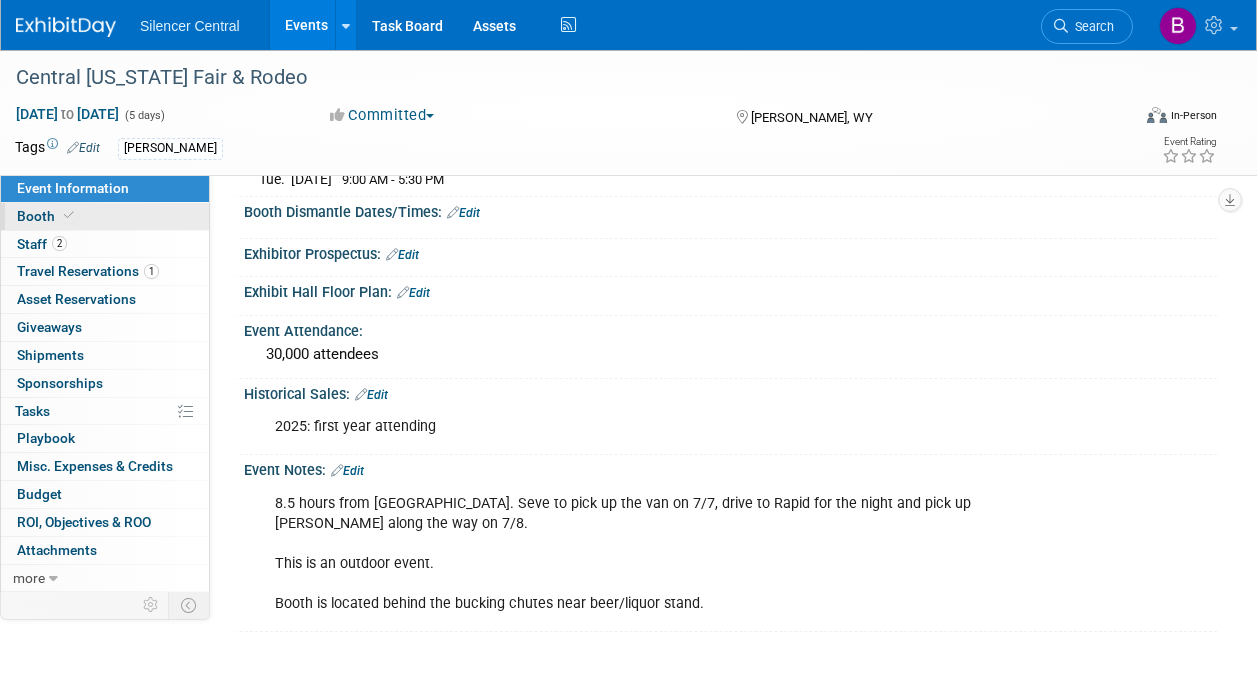 click on "Booth" at bounding box center [105, 216] 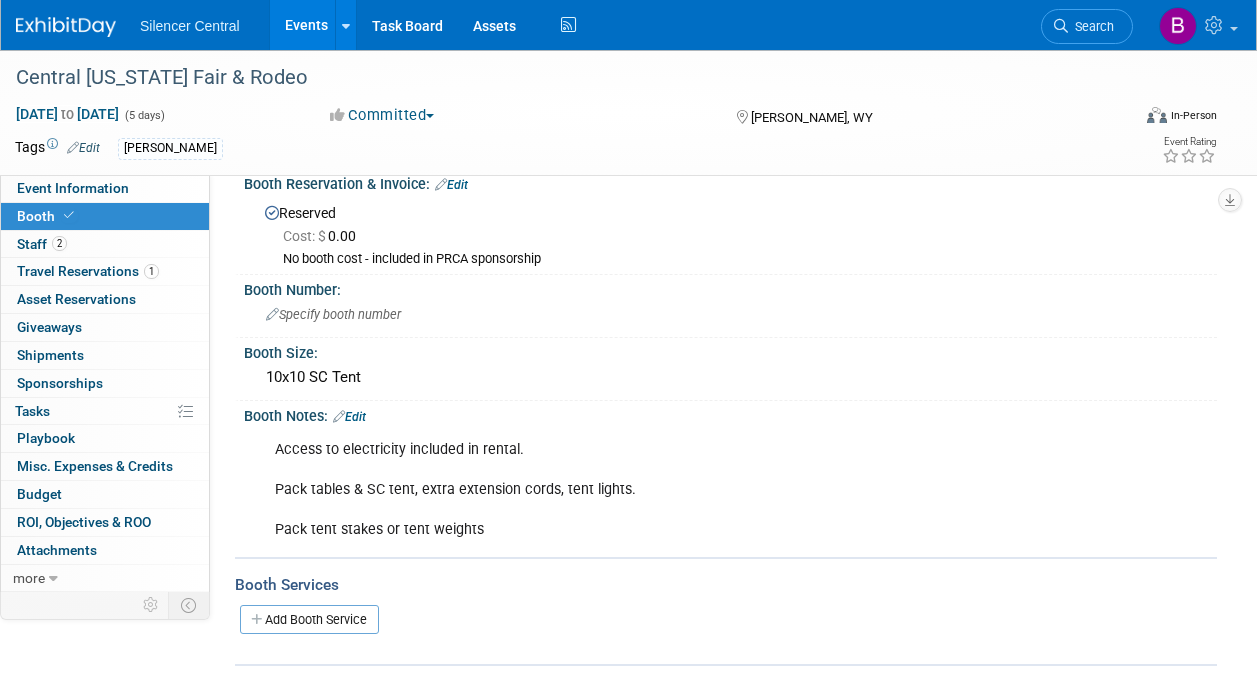 scroll, scrollTop: 29, scrollLeft: 0, axis: vertical 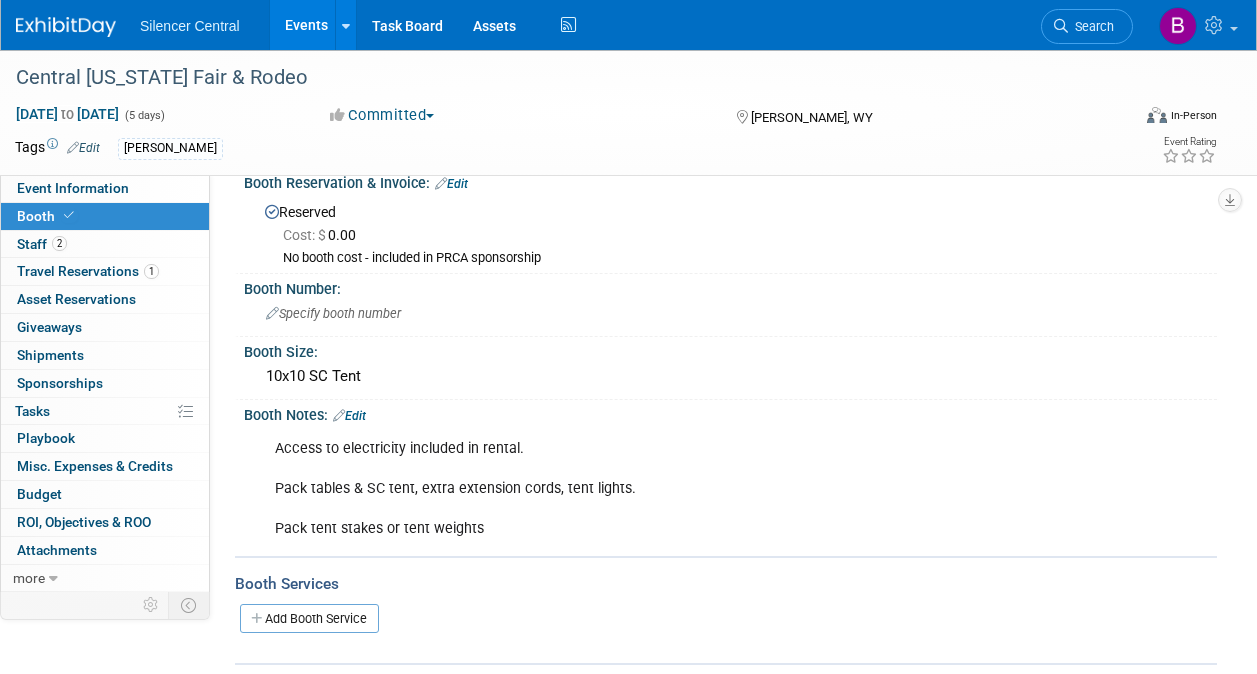 click at bounding box center (78, 17) 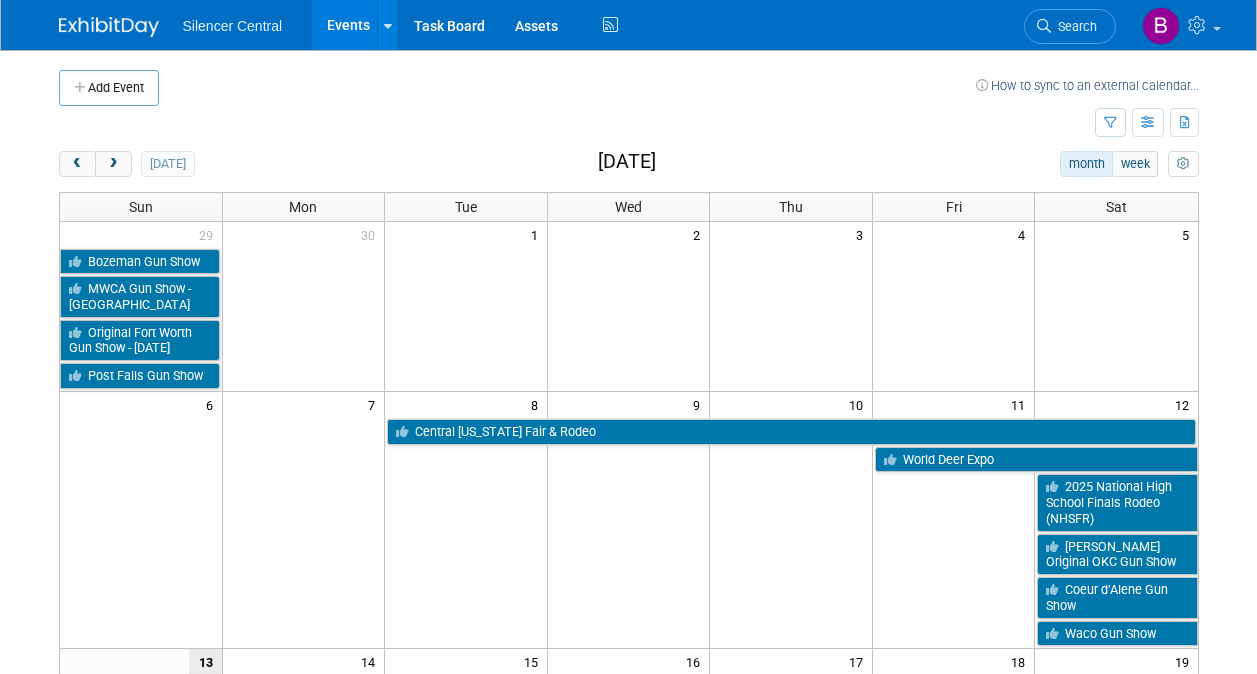 scroll, scrollTop: 0, scrollLeft: 0, axis: both 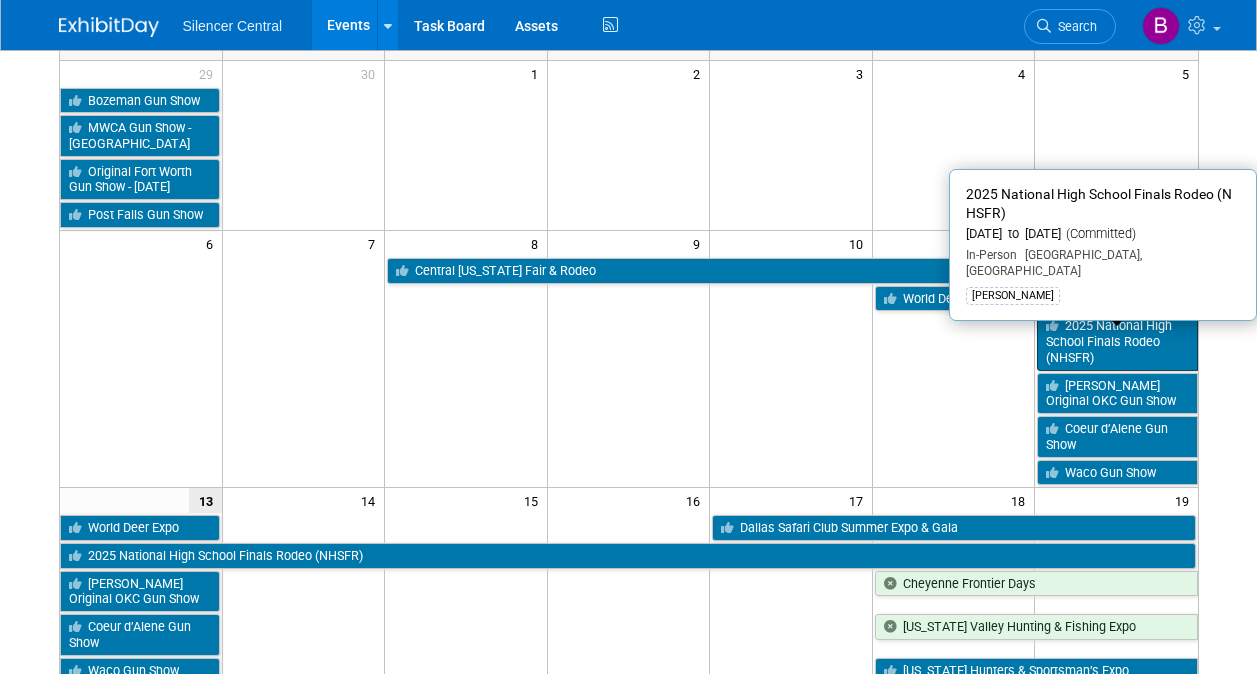 click on "2025 National High School Finals Rodeo (NHSFR)" at bounding box center [1117, 341] 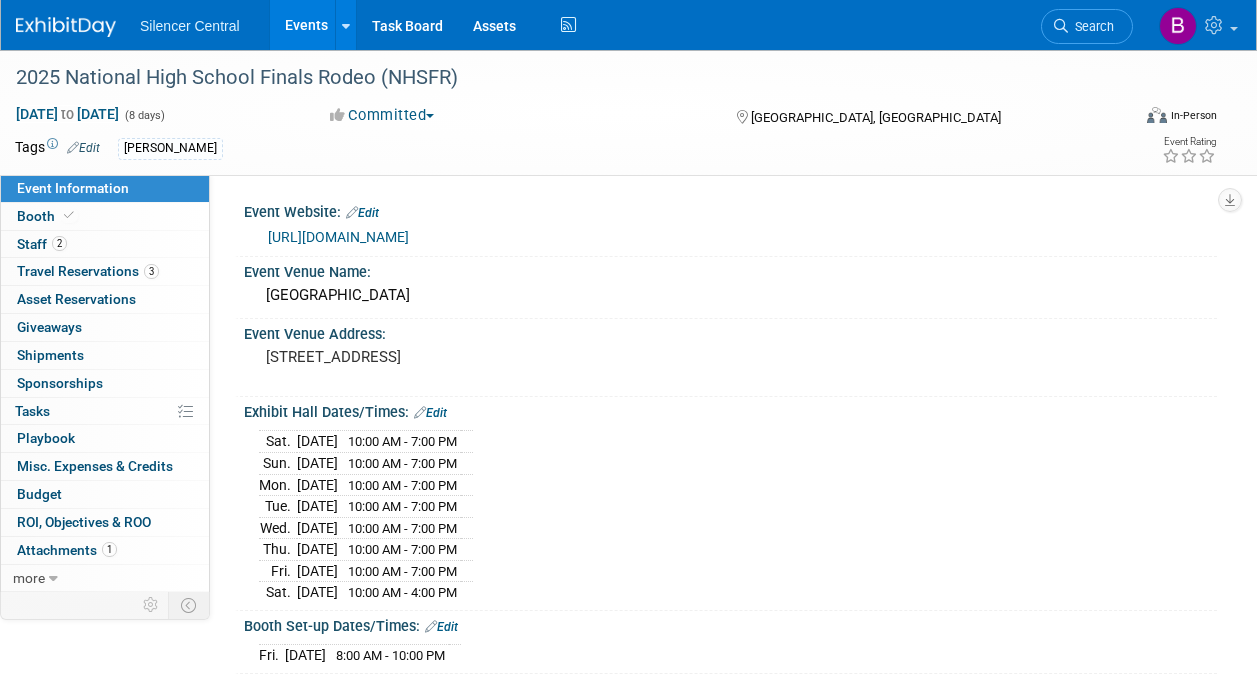 scroll, scrollTop: 0, scrollLeft: 0, axis: both 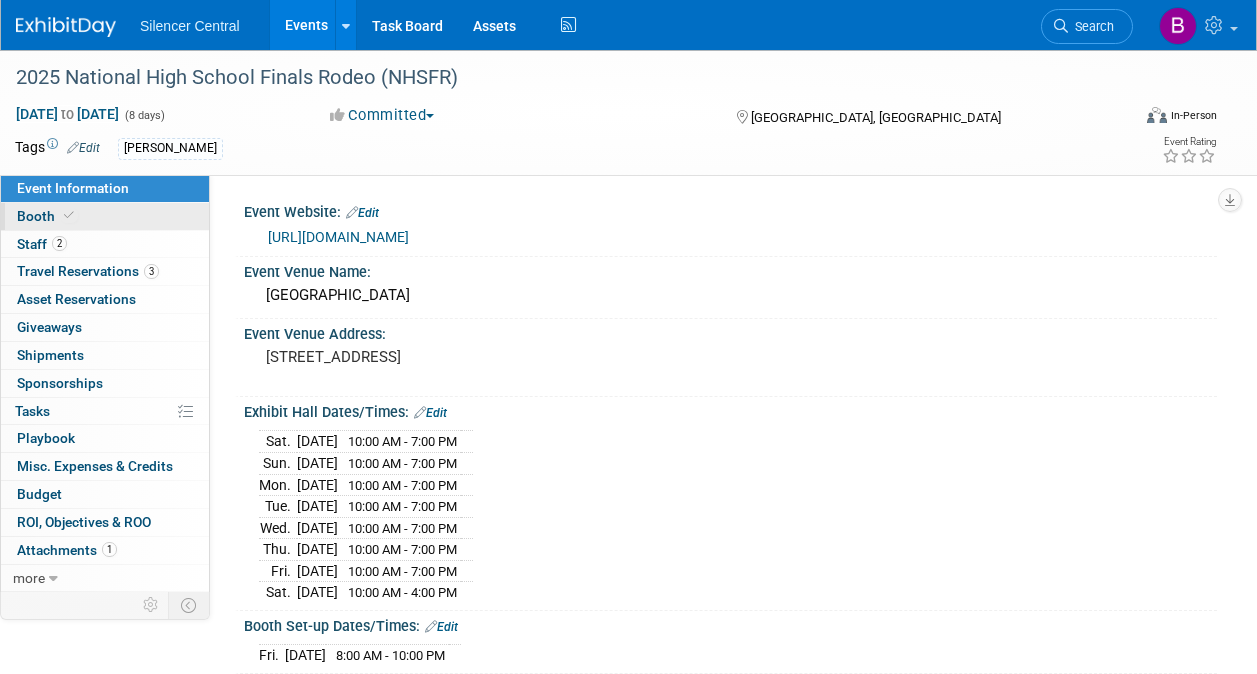 click on "Booth" at bounding box center (105, 216) 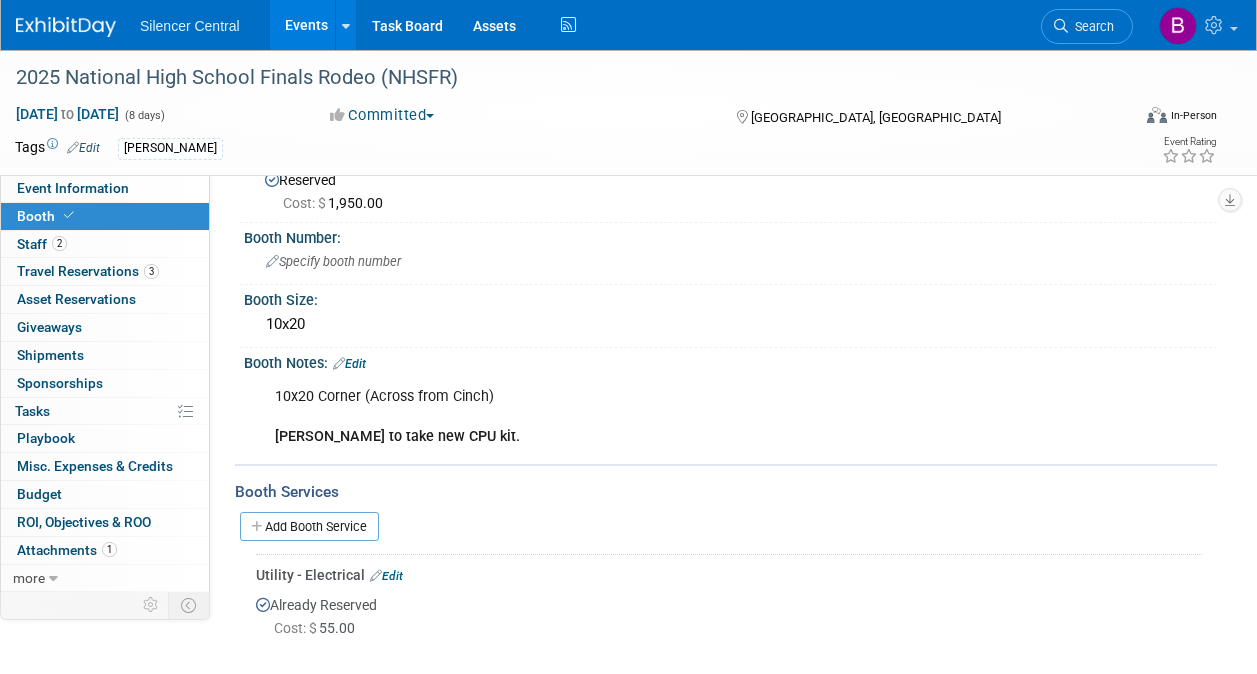 scroll, scrollTop: 67, scrollLeft: 0, axis: vertical 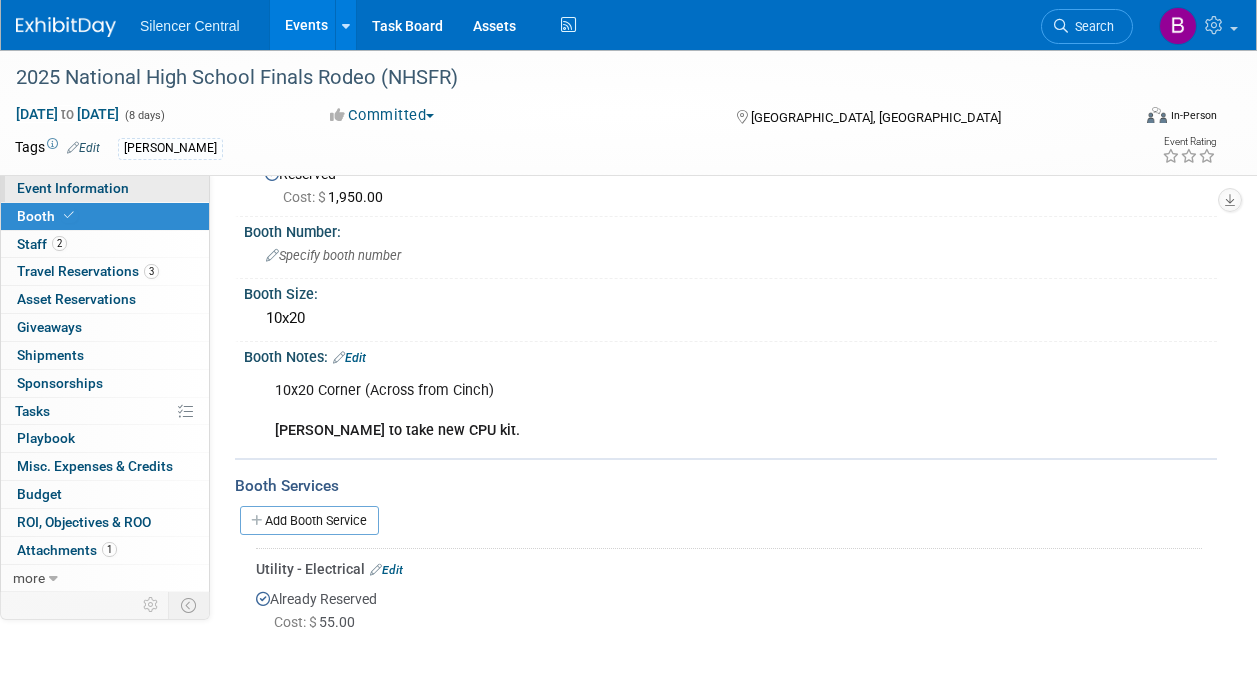 click on "Event Information" at bounding box center (73, 188) 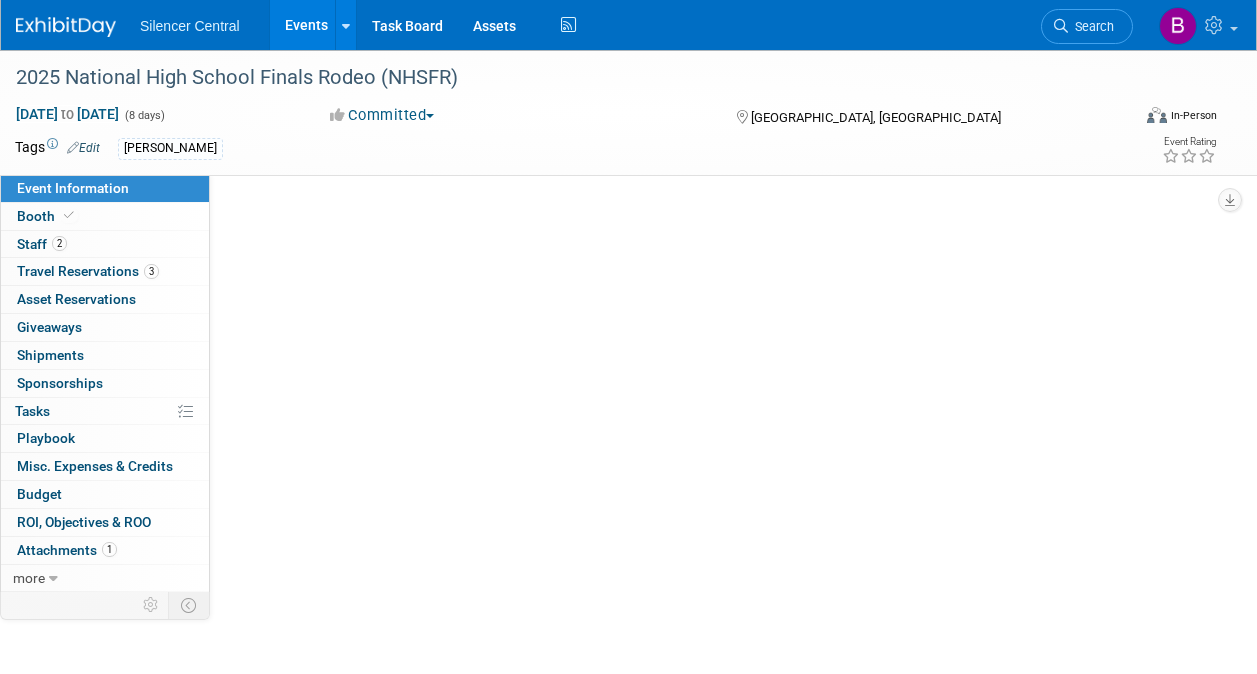 scroll, scrollTop: 0, scrollLeft: 0, axis: both 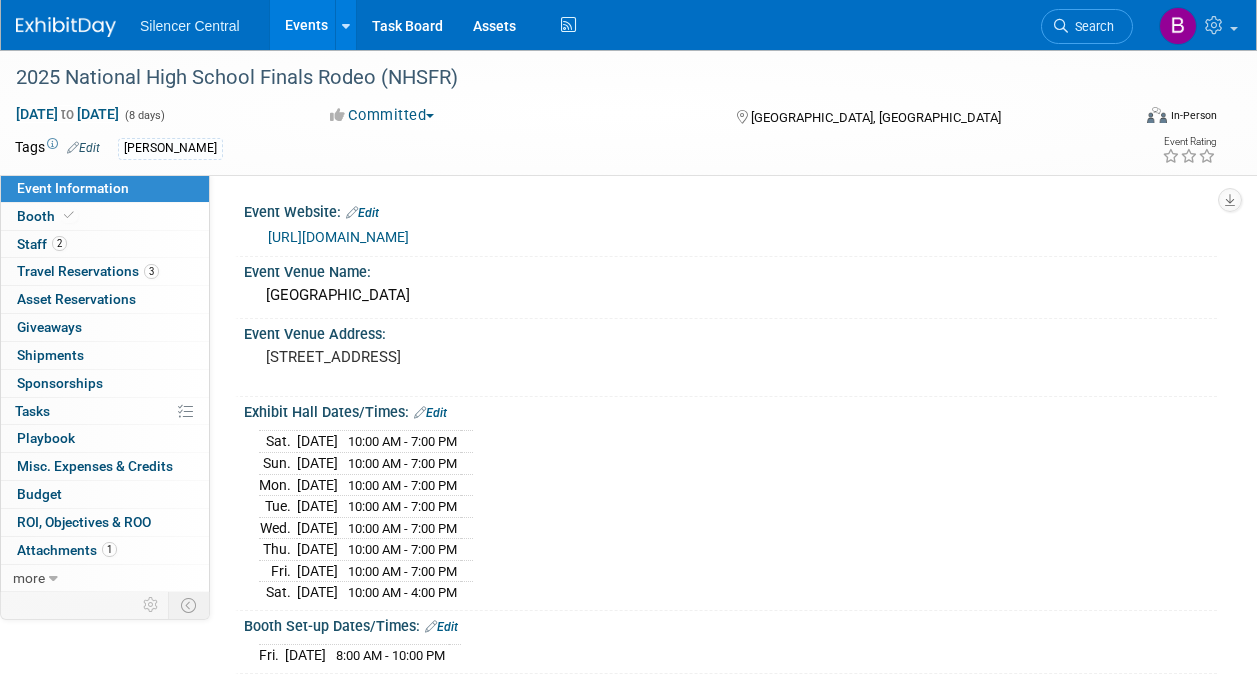 click at bounding box center [66, 27] 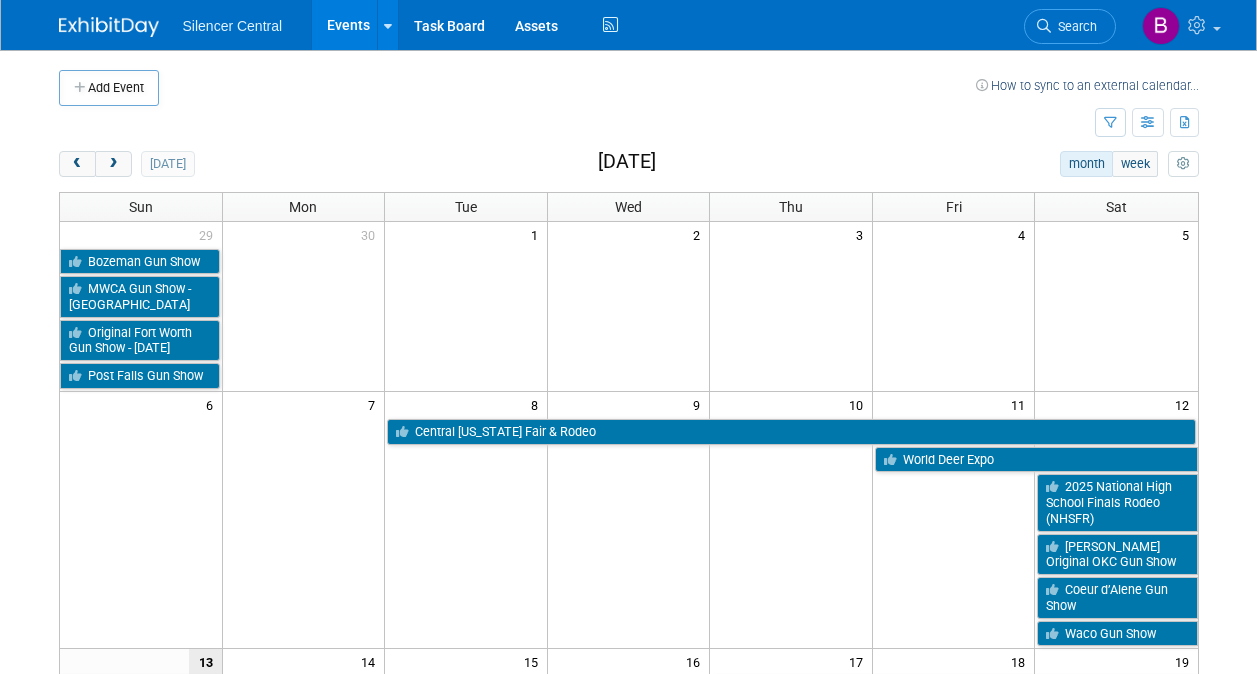 scroll, scrollTop: 0, scrollLeft: 0, axis: both 